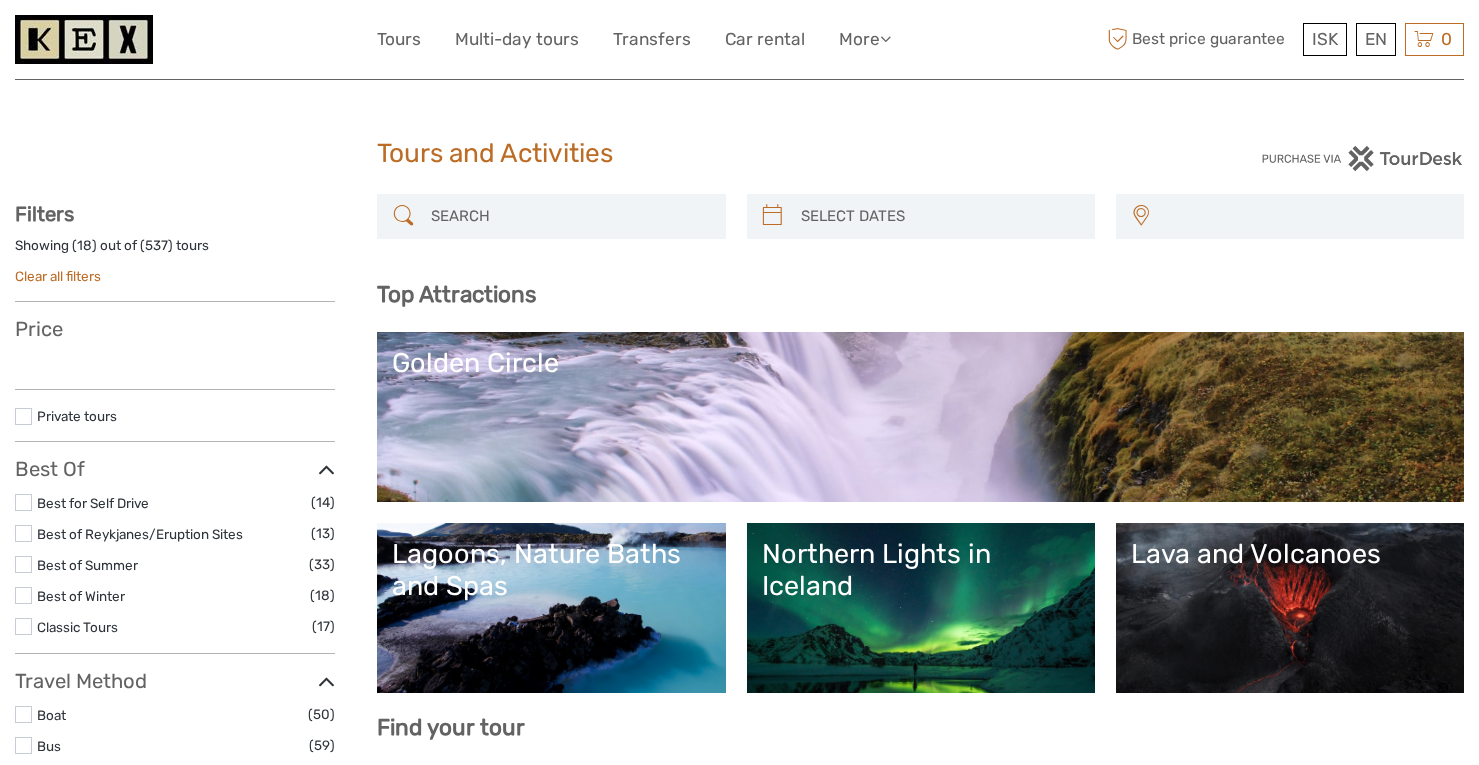 select 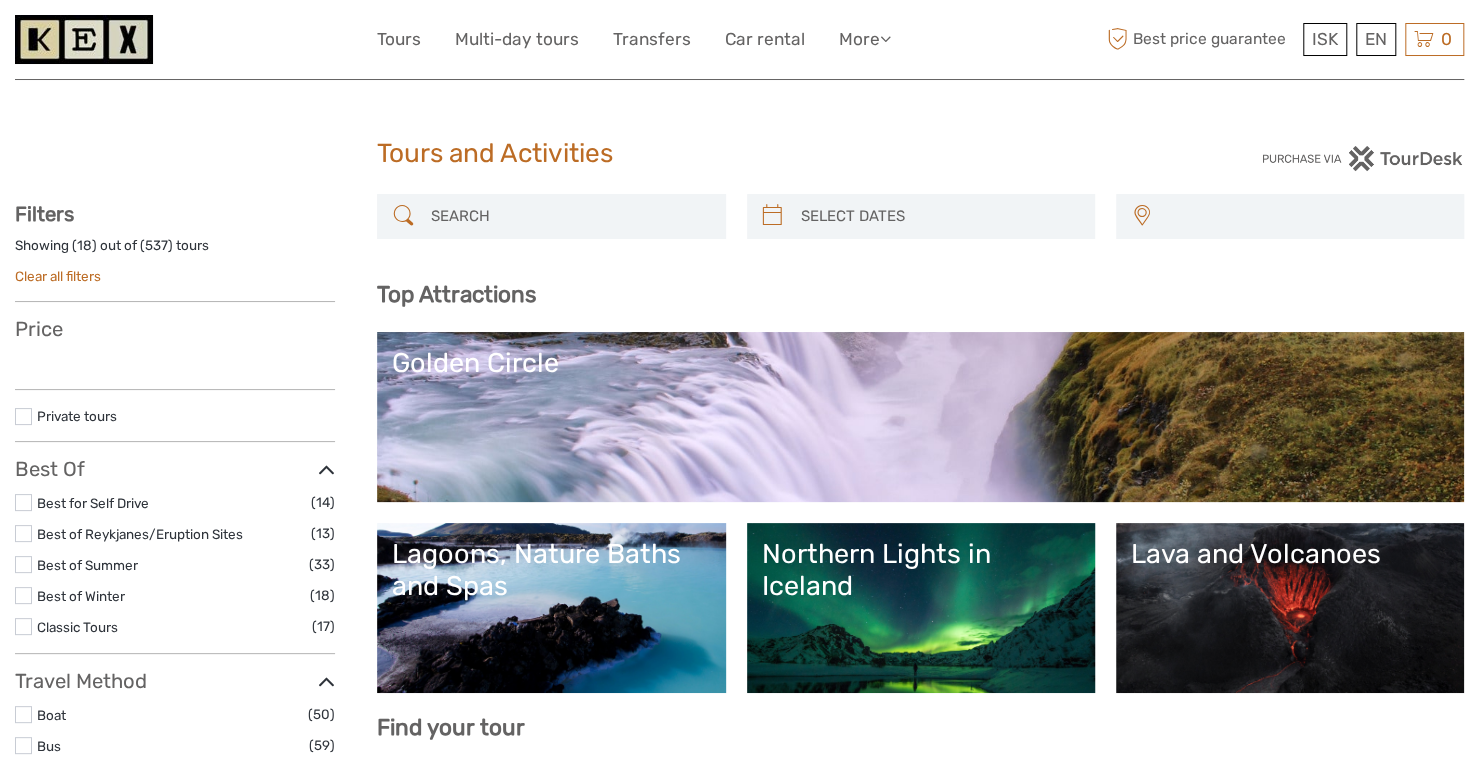 scroll, scrollTop: 0, scrollLeft: 0, axis: both 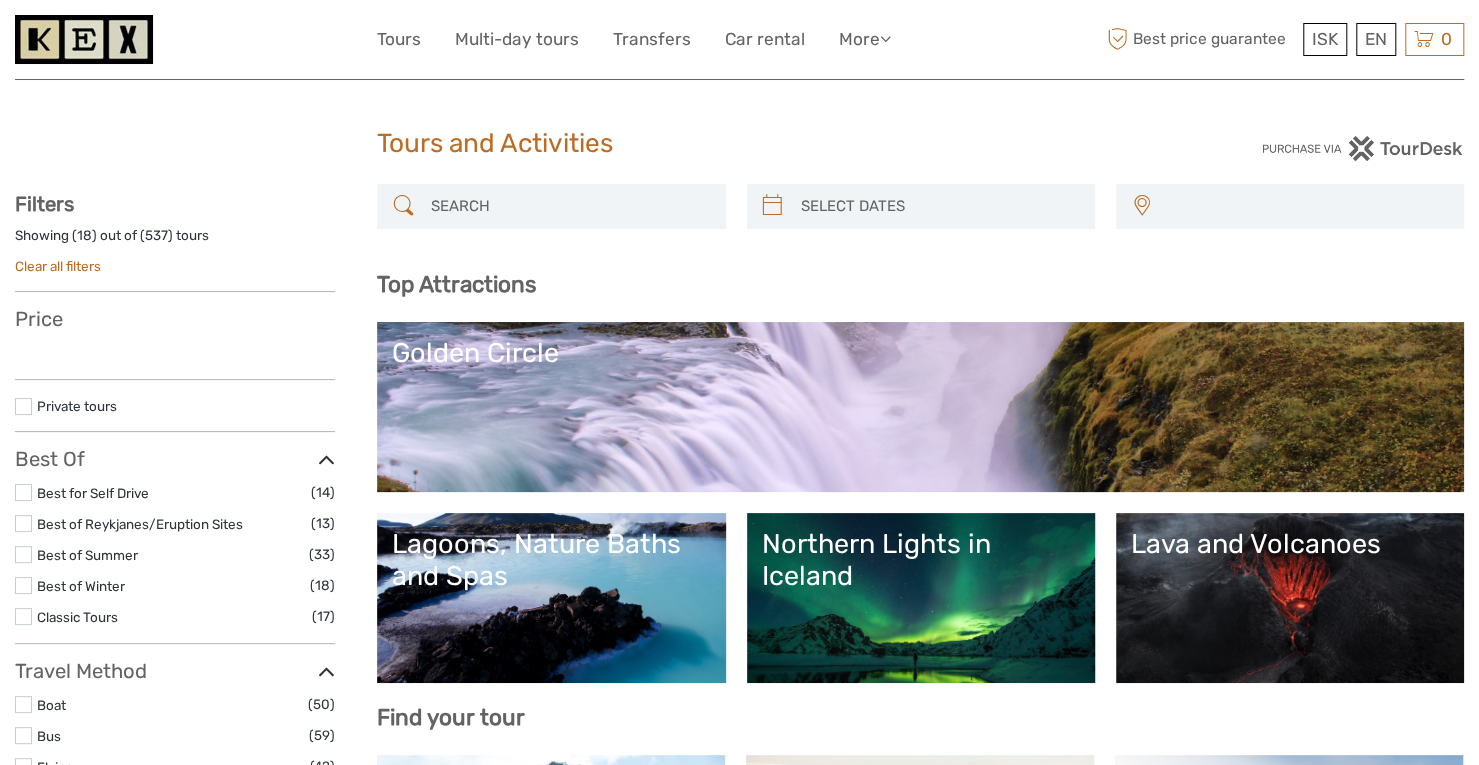 select 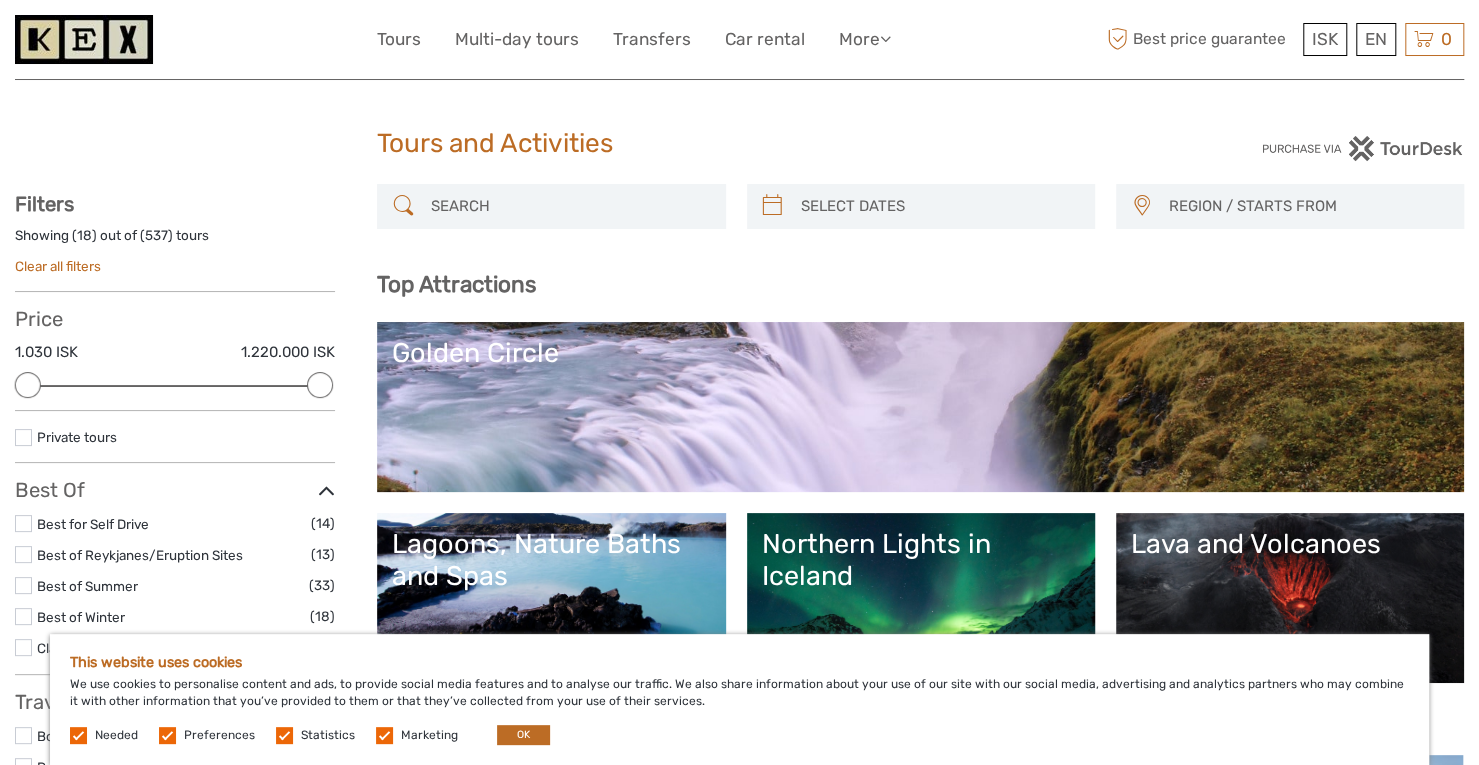 click on "Lava and Volcanoes" at bounding box center [1290, 598] 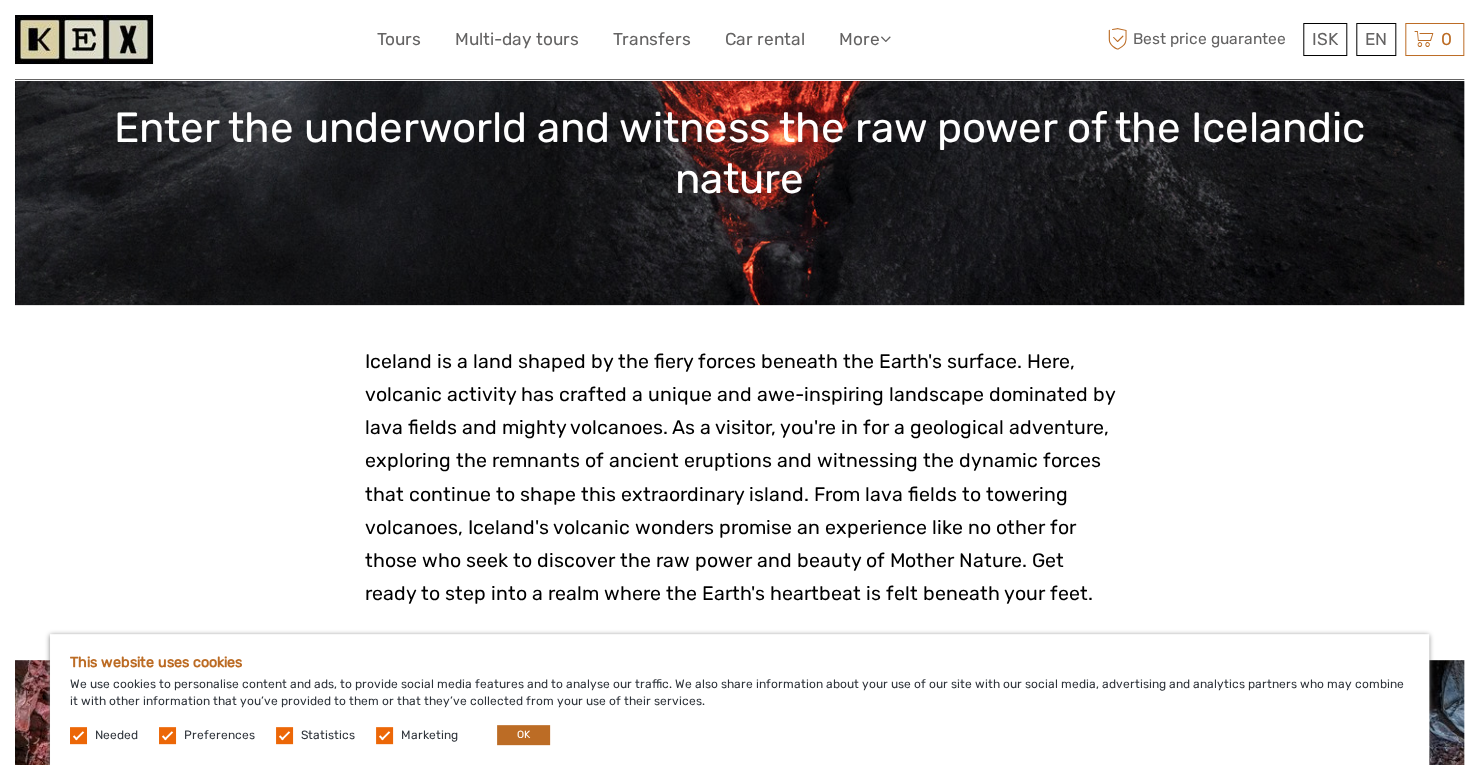 scroll, scrollTop: 485, scrollLeft: 0, axis: vertical 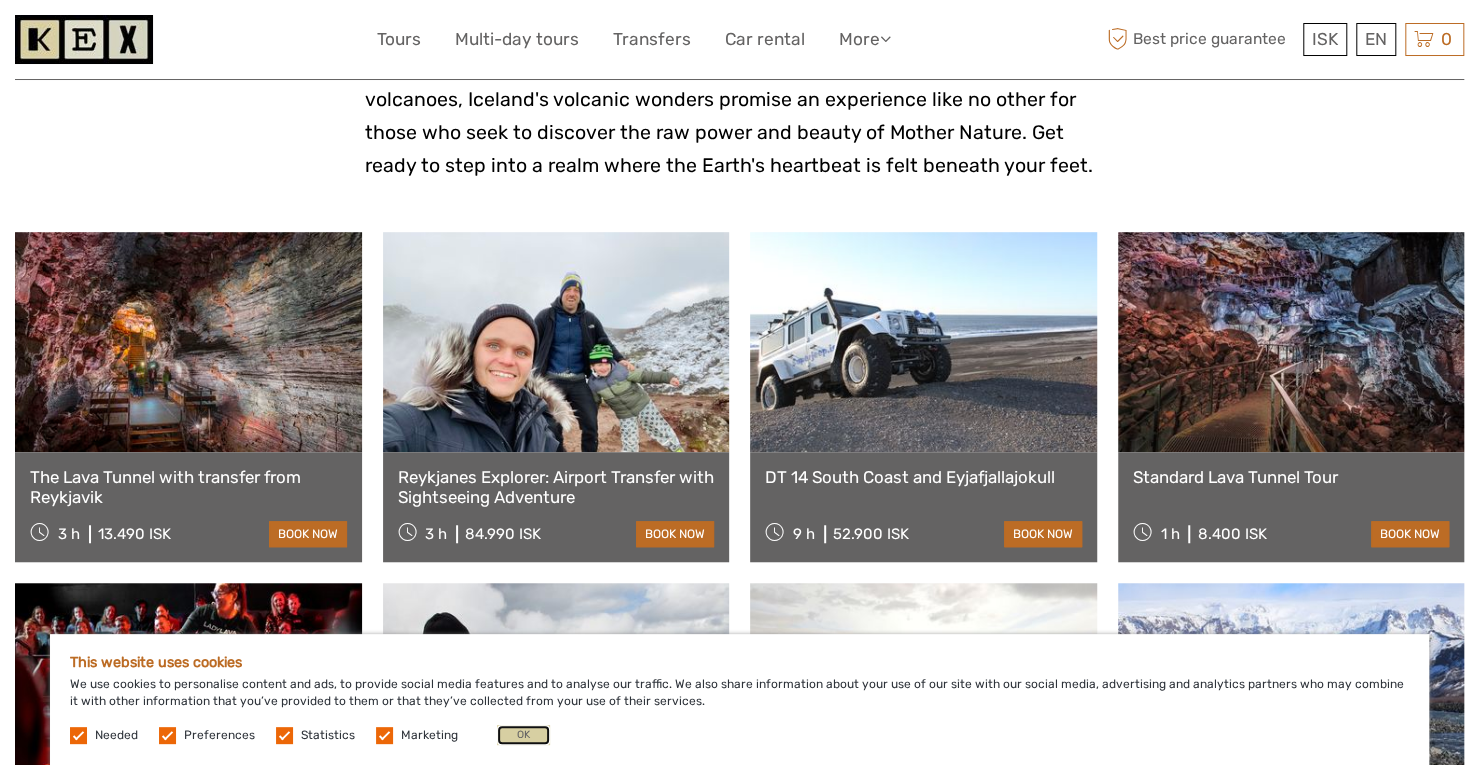 click on "OK" at bounding box center (523, 735) 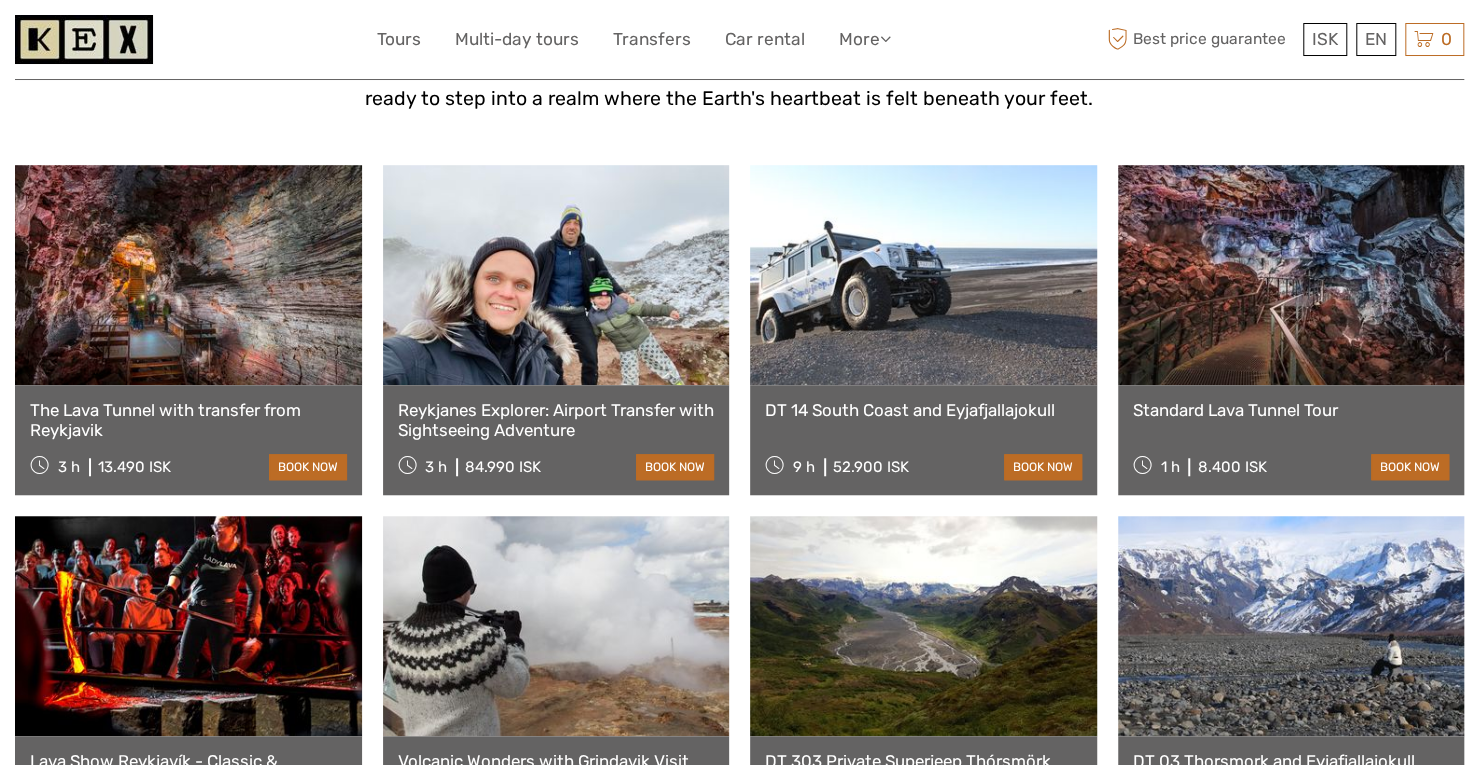 scroll, scrollTop: 719, scrollLeft: 0, axis: vertical 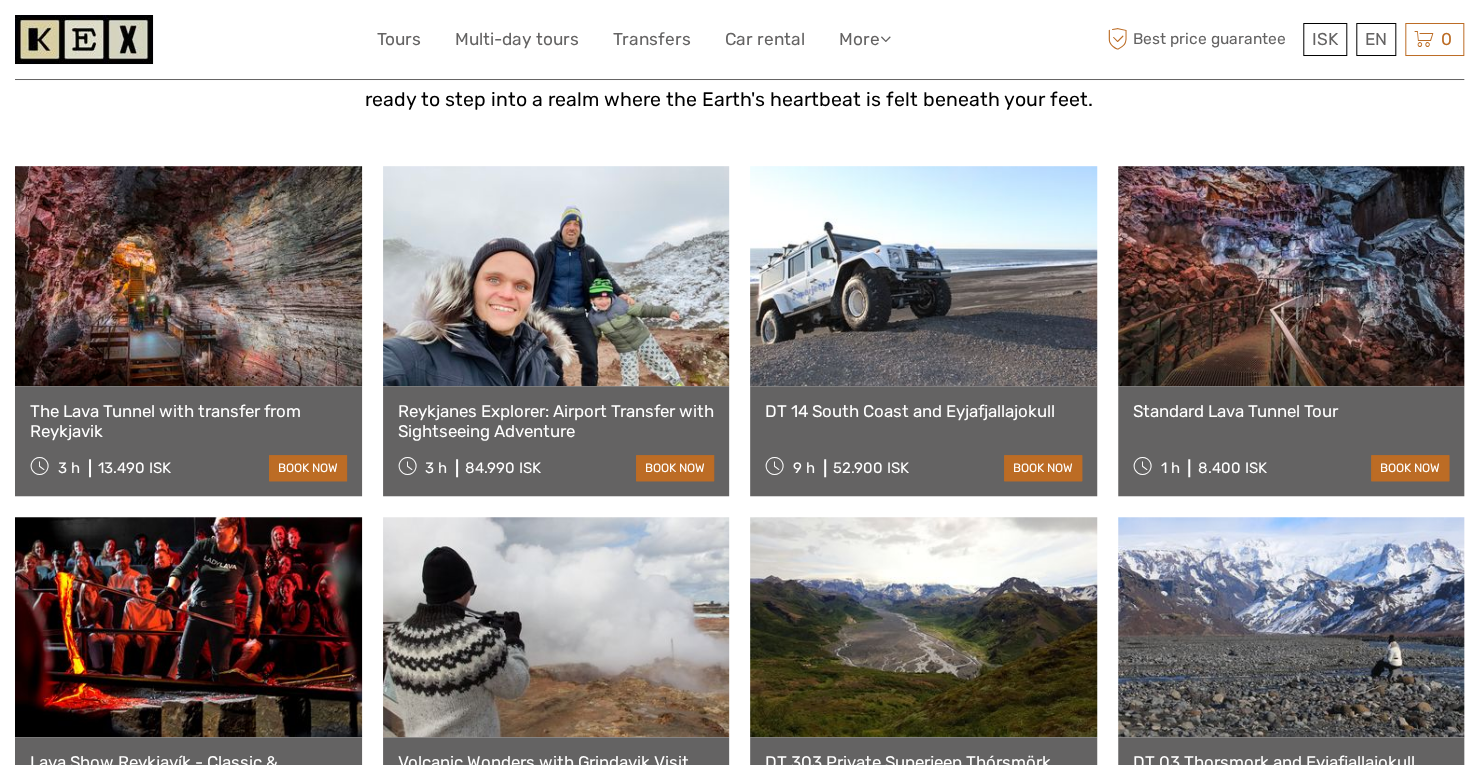 click on "DT 14 South Coast and Eyjafjallajokull" at bounding box center [923, 411] 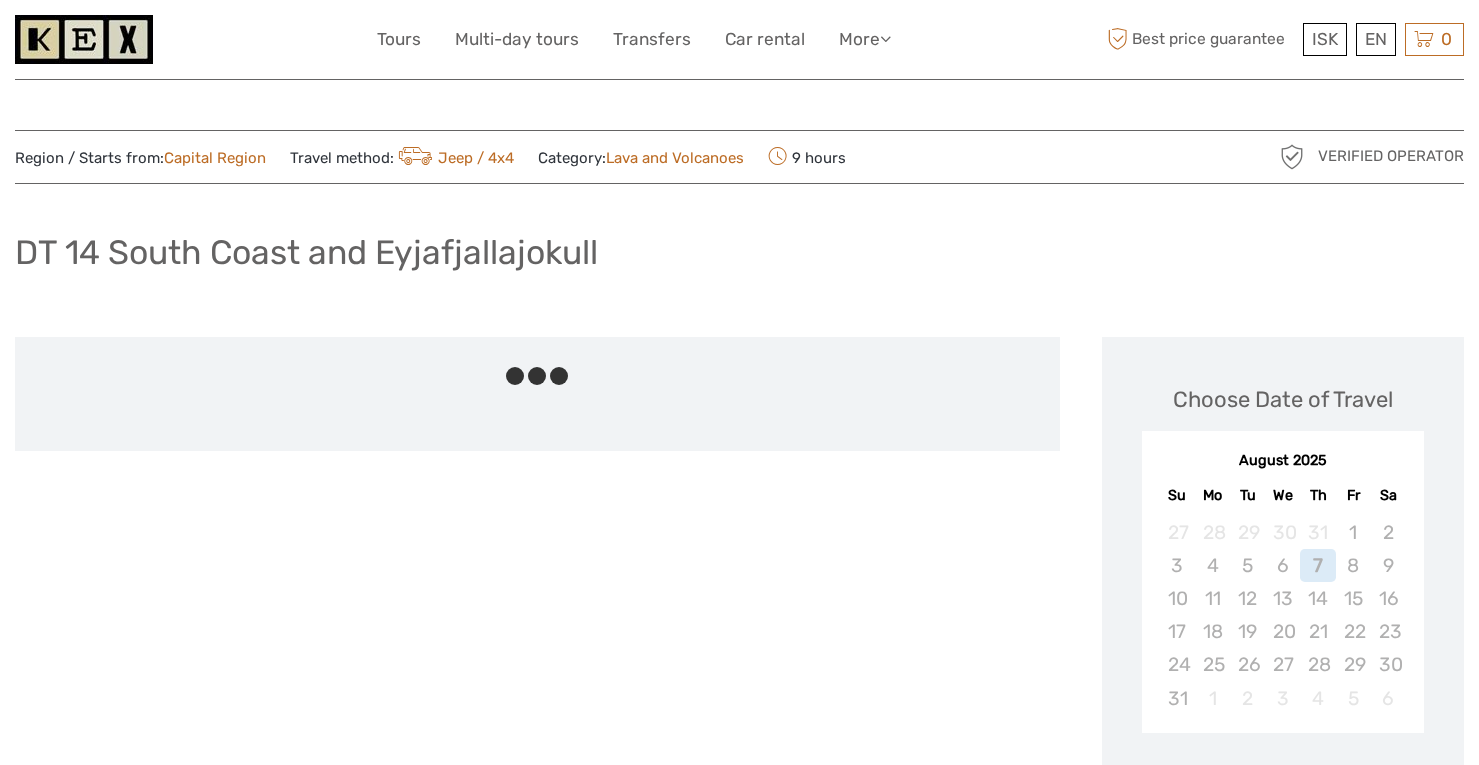scroll, scrollTop: 0, scrollLeft: 0, axis: both 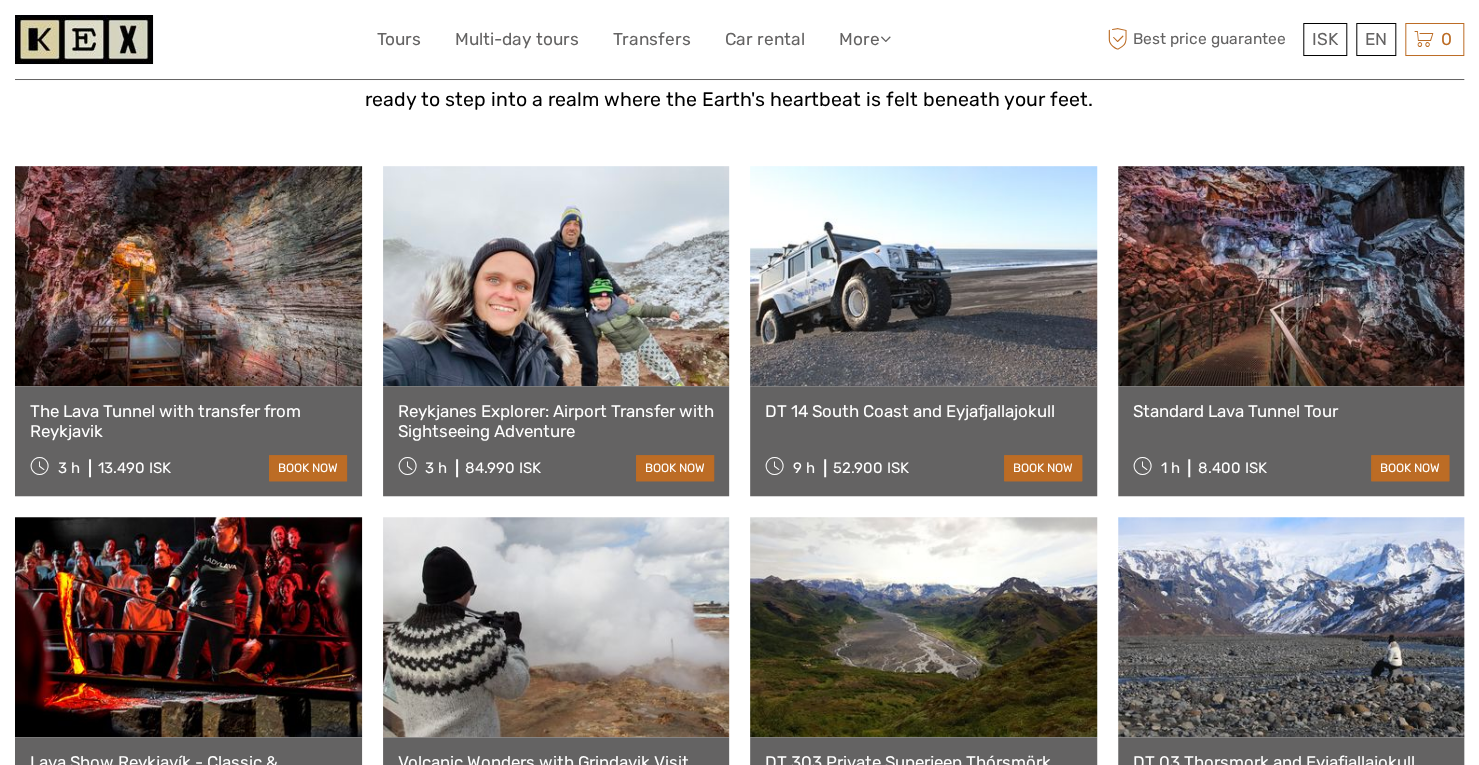 click on "The Lava Tunnel with transfer from Reykjavik" at bounding box center [188, 421] 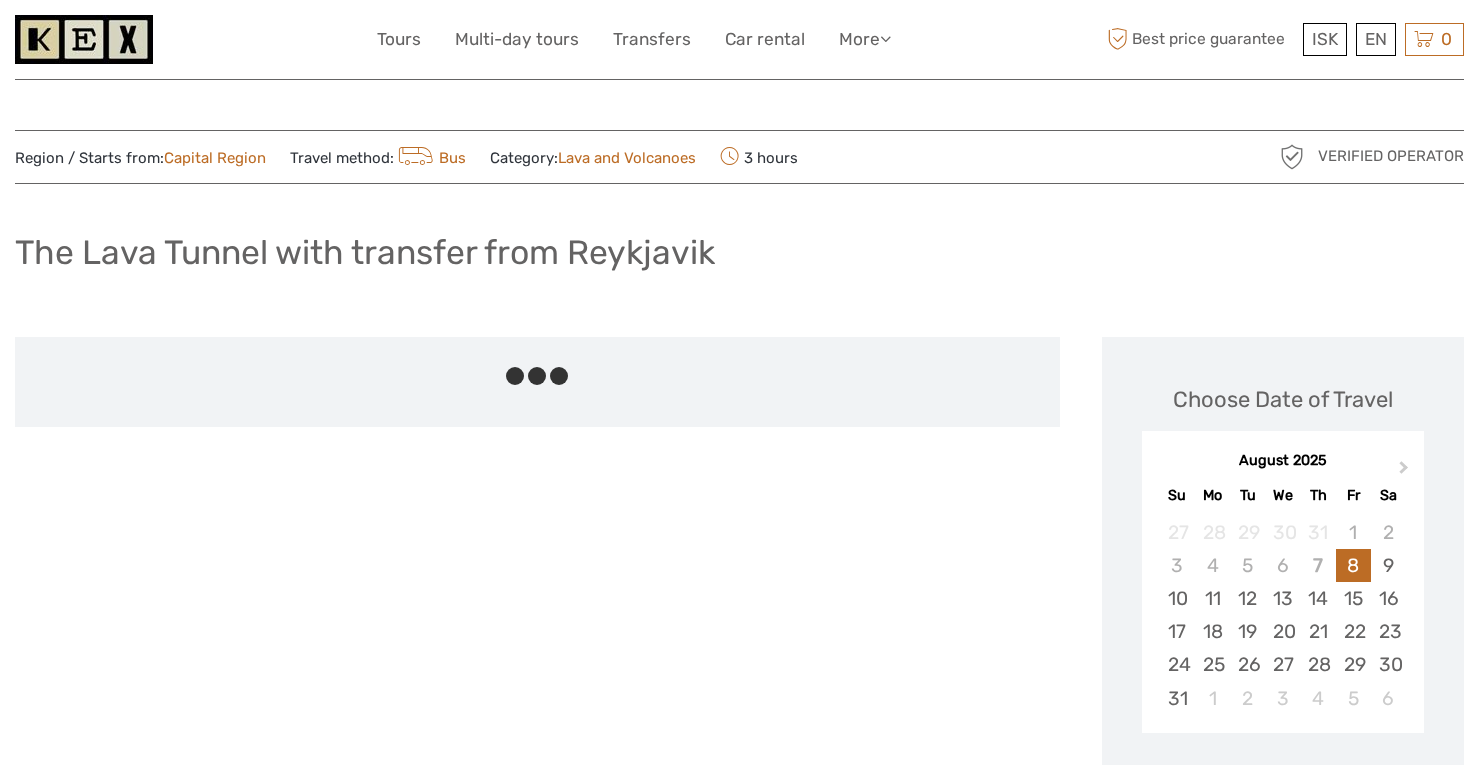 scroll, scrollTop: 0, scrollLeft: 0, axis: both 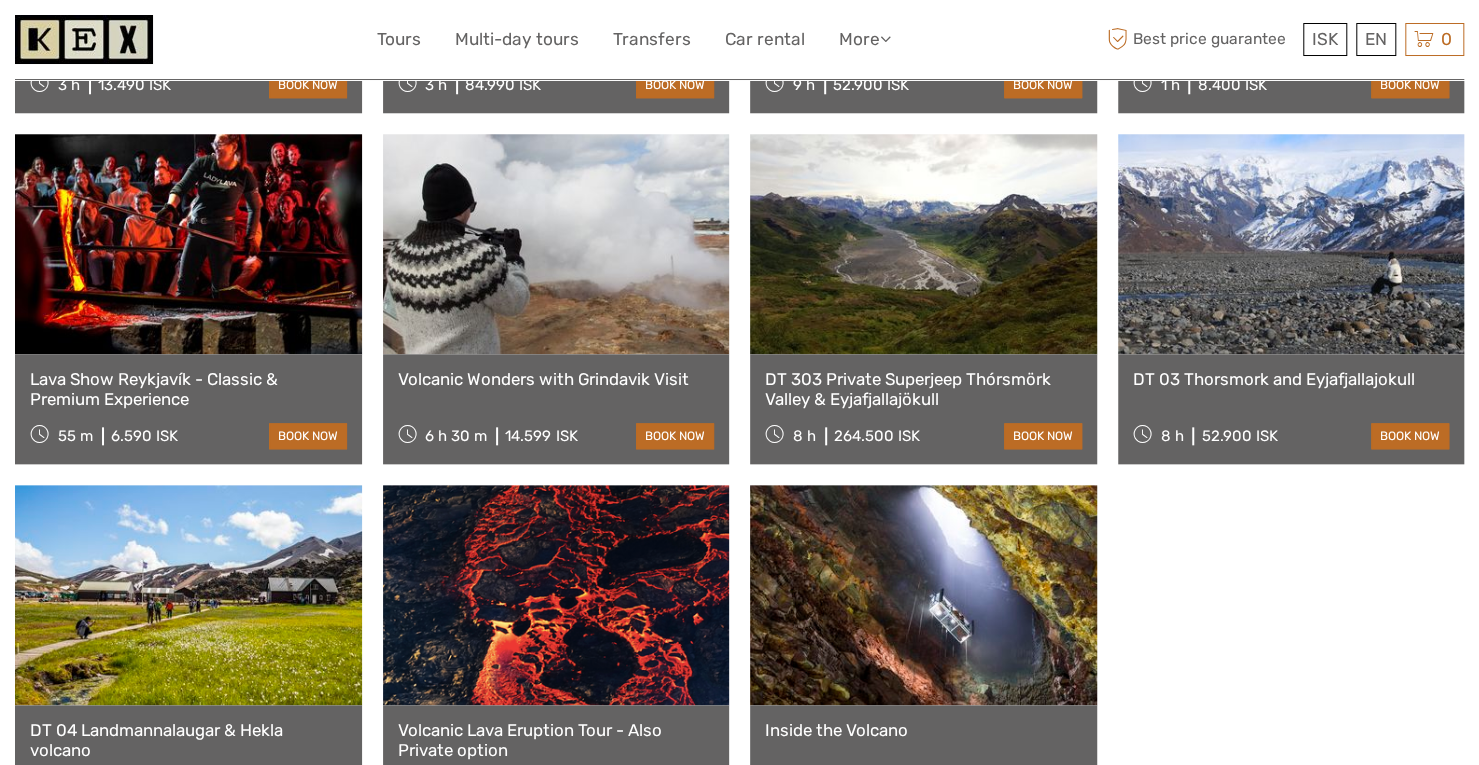 click on "Volcanic Wonders with Grindavik Visit
6 h 30 m
14.599 ISK
book now" at bounding box center [556, 409] 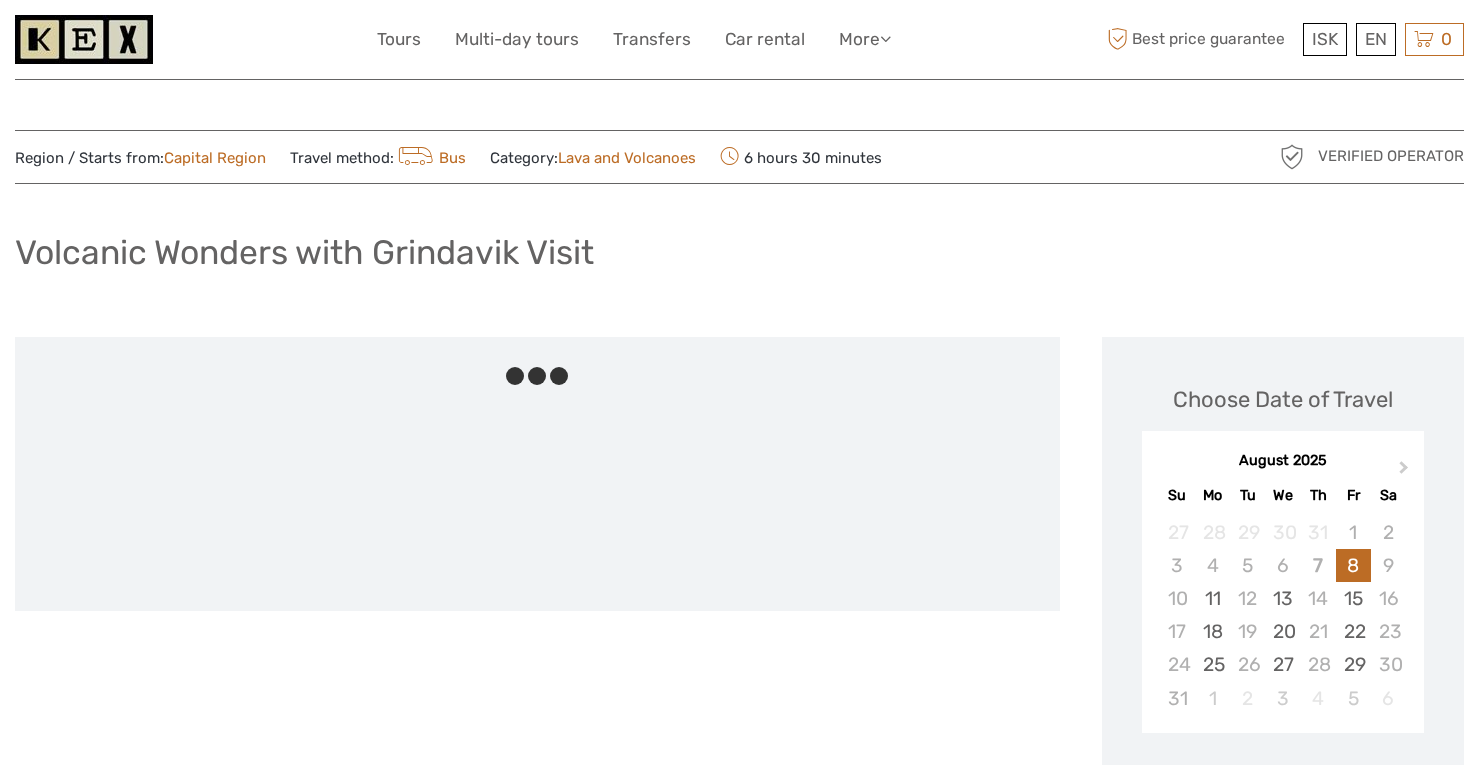scroll, scrollTop: 0, scrollLeft: 0, axis: both 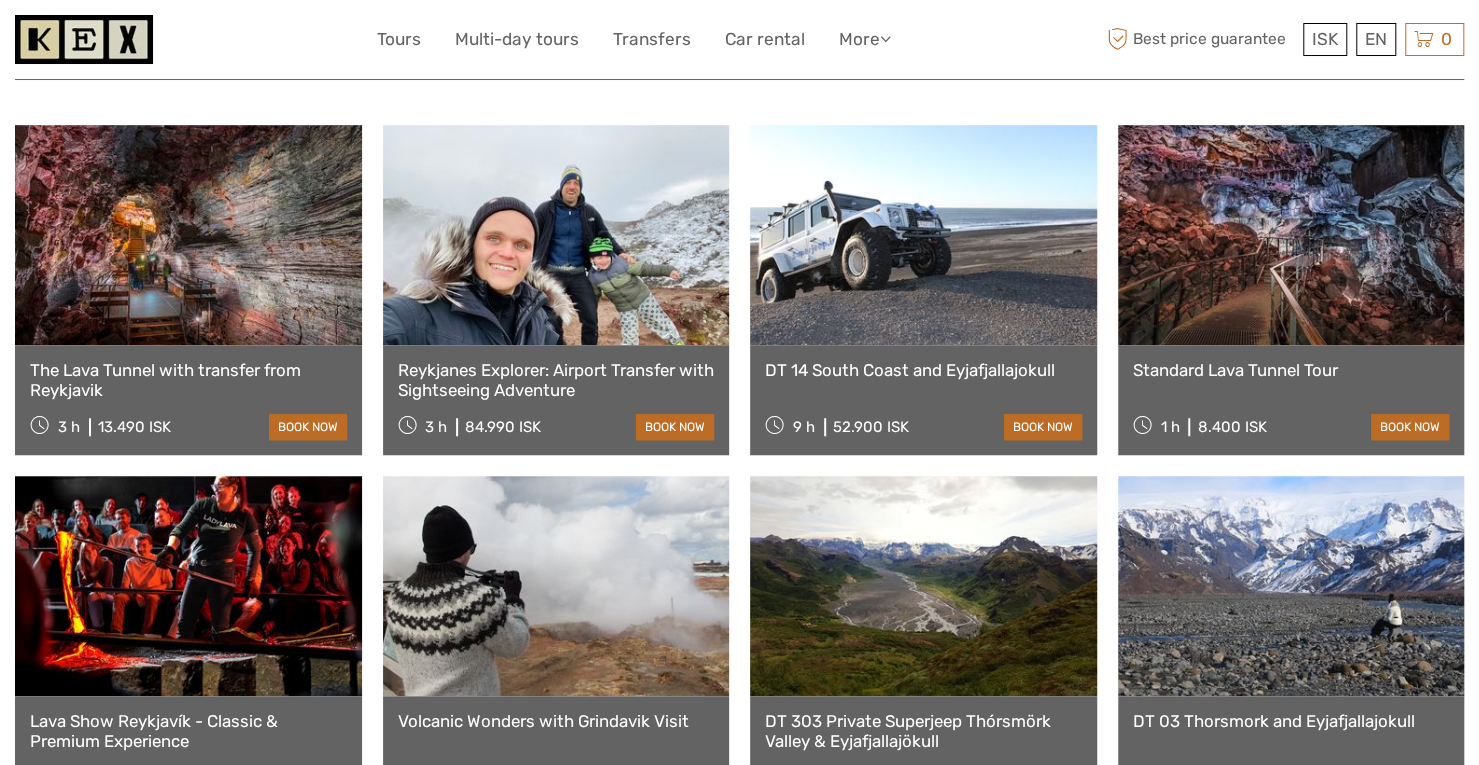 click on "Reykjanes Explorer: Airport Transfer with Sightseeing Adventure" at bounding box center (556, 380) 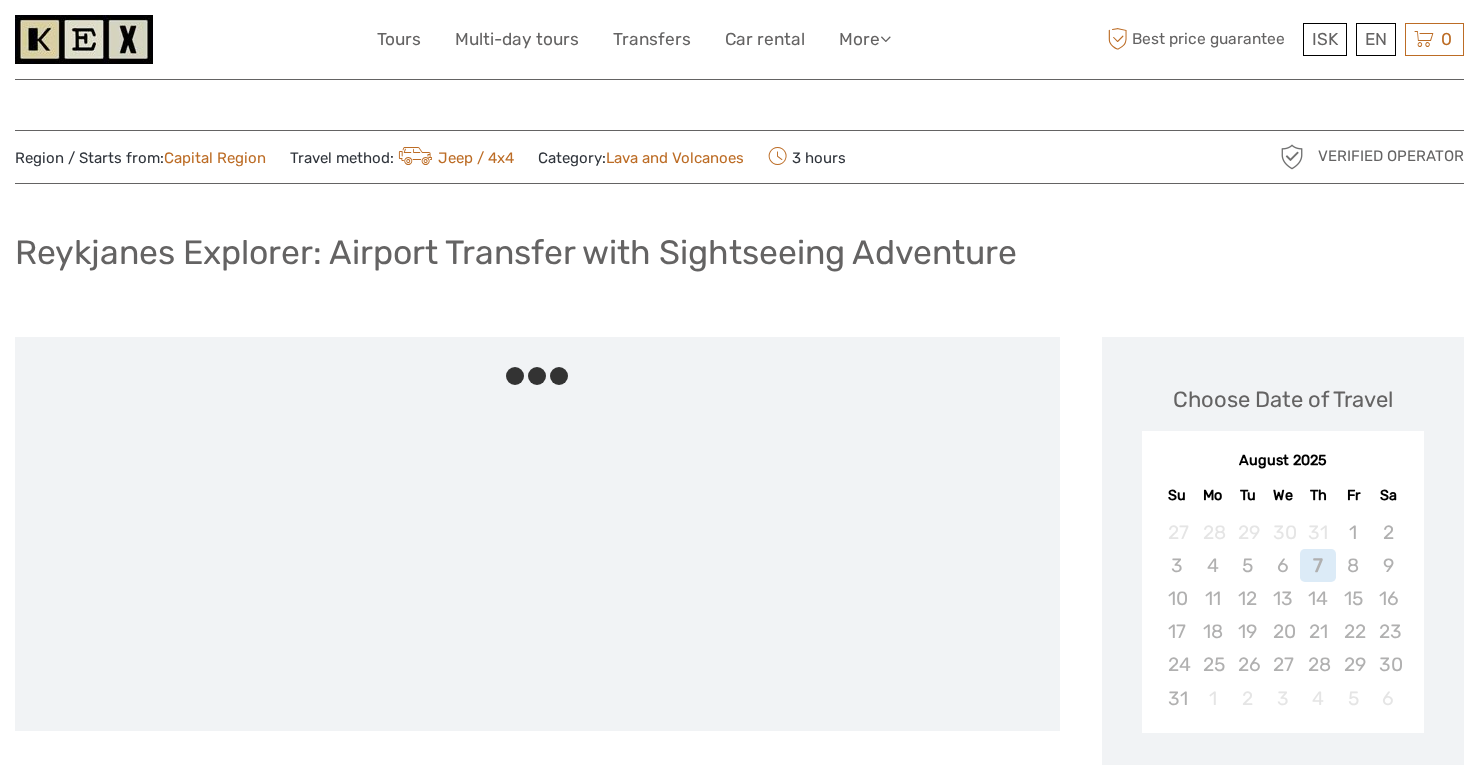 scroll, scrollTop: 0, scrollLeft: 0, axis: both 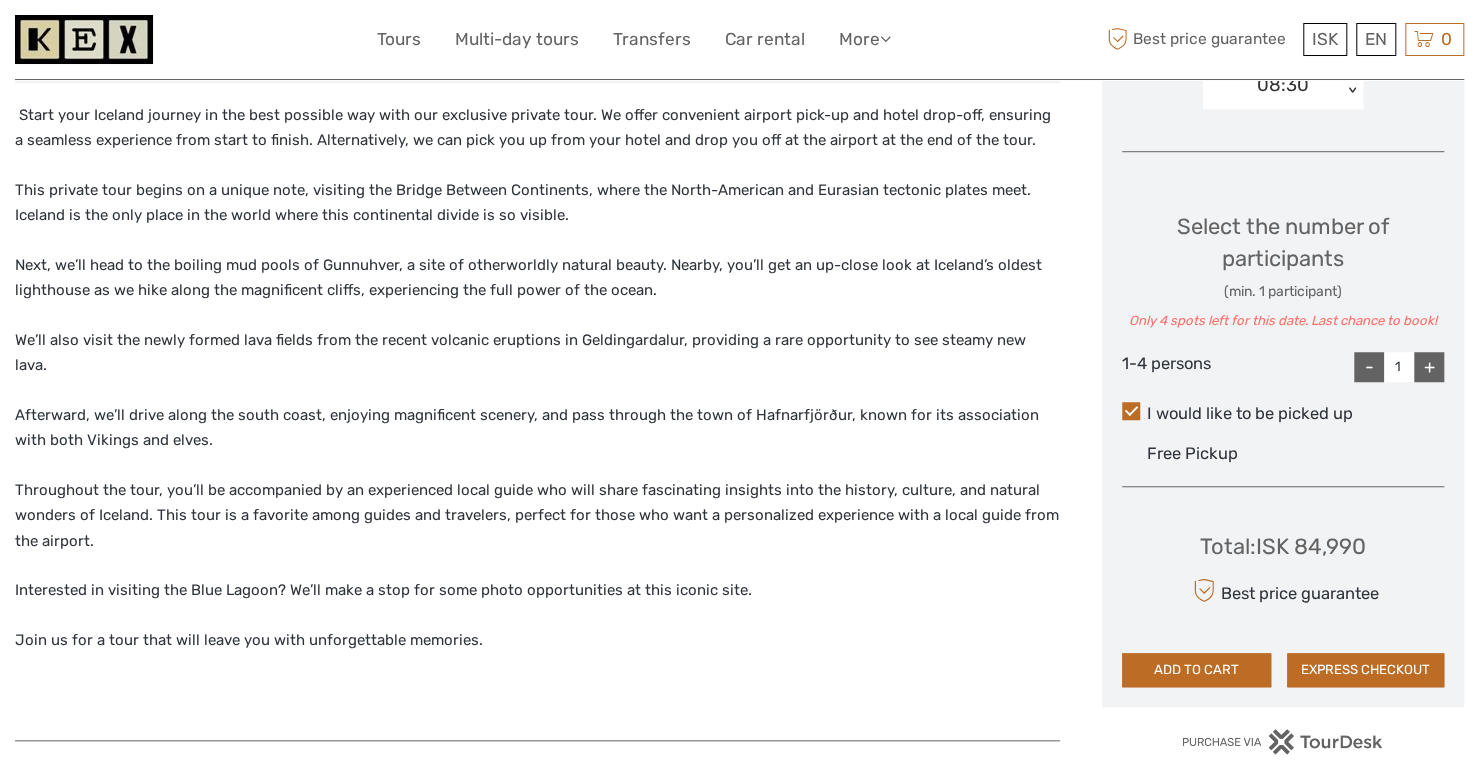 click on "+" at bounding box center (1429, 367) 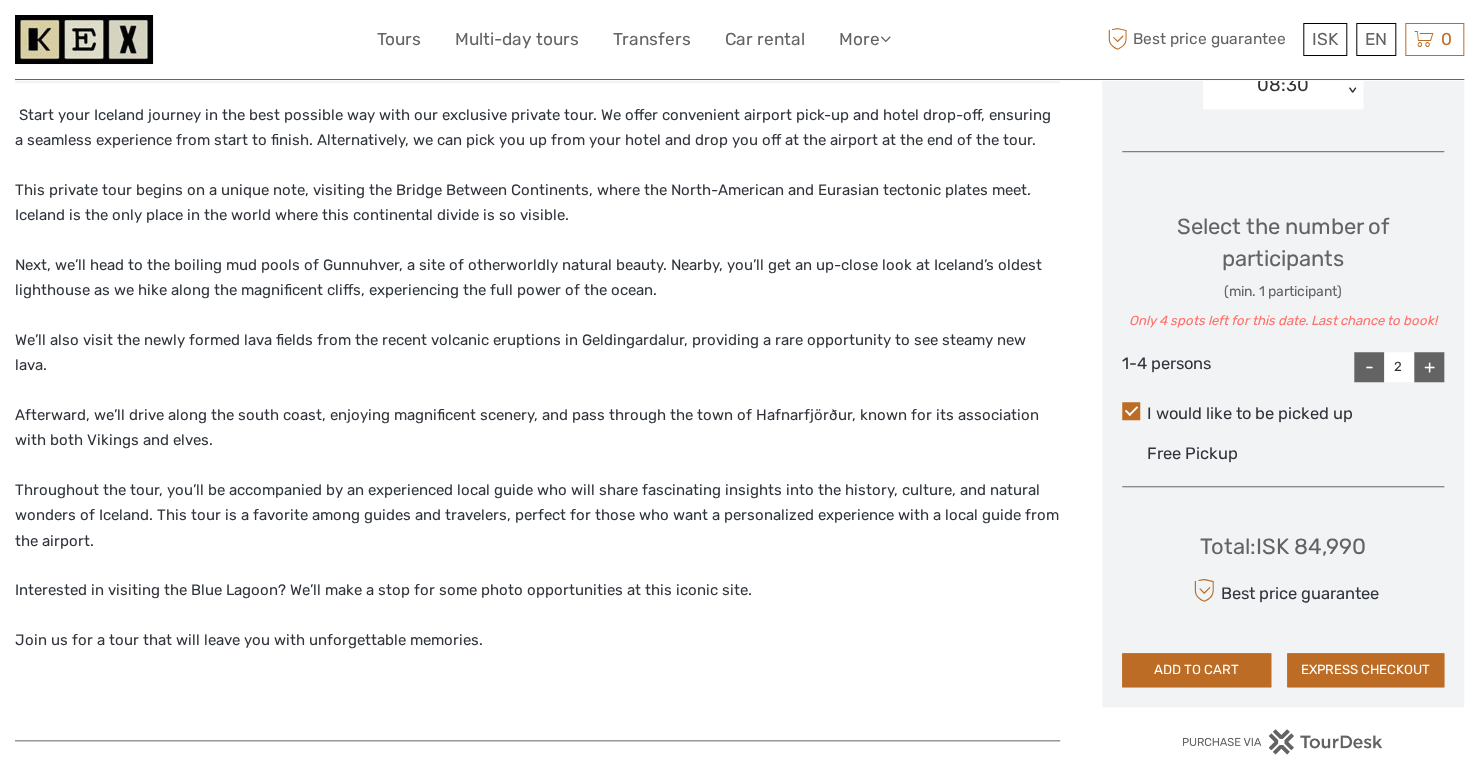 click on "-" at bounding box center [1369, 367] 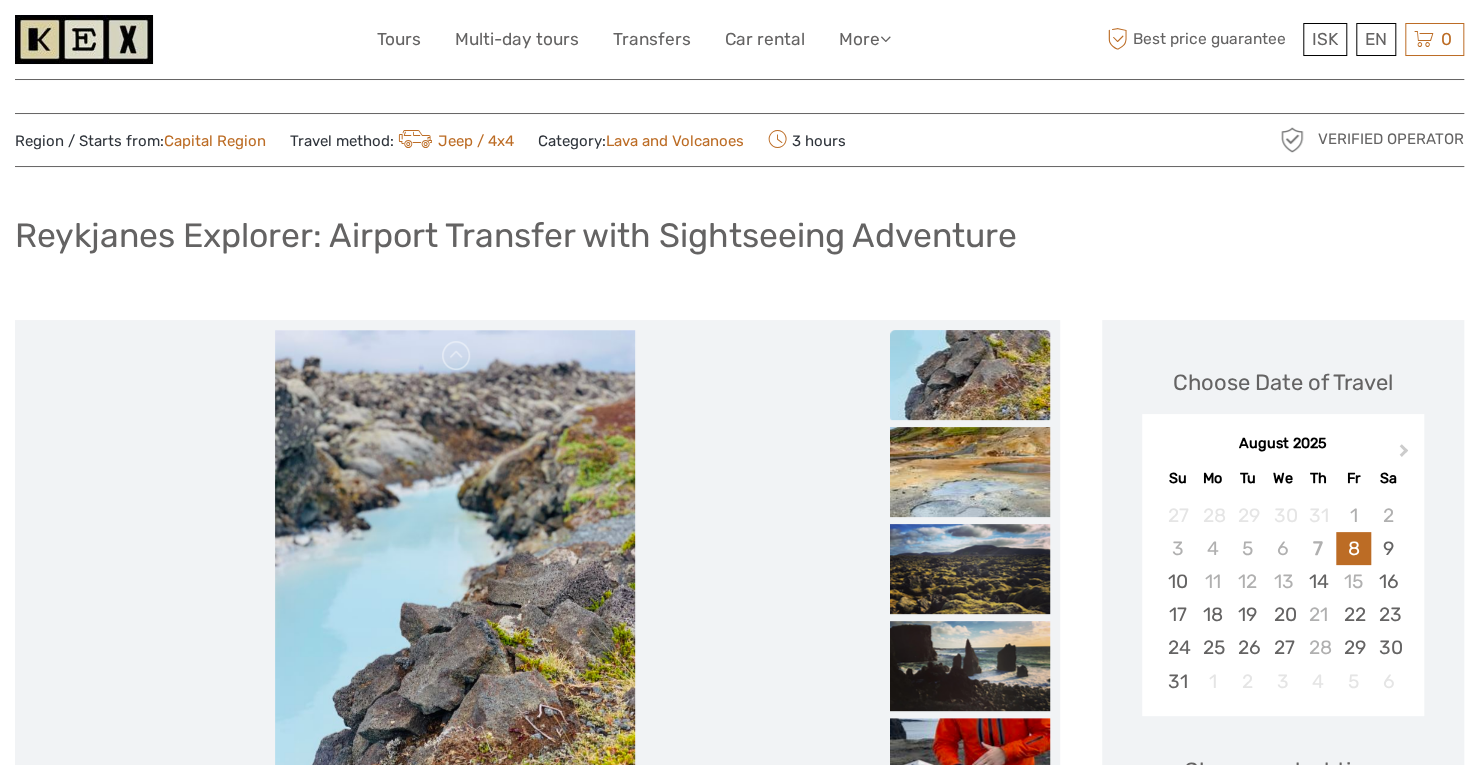 scroll, scrollTop: 0, scrollLeft: 0, axis: both 